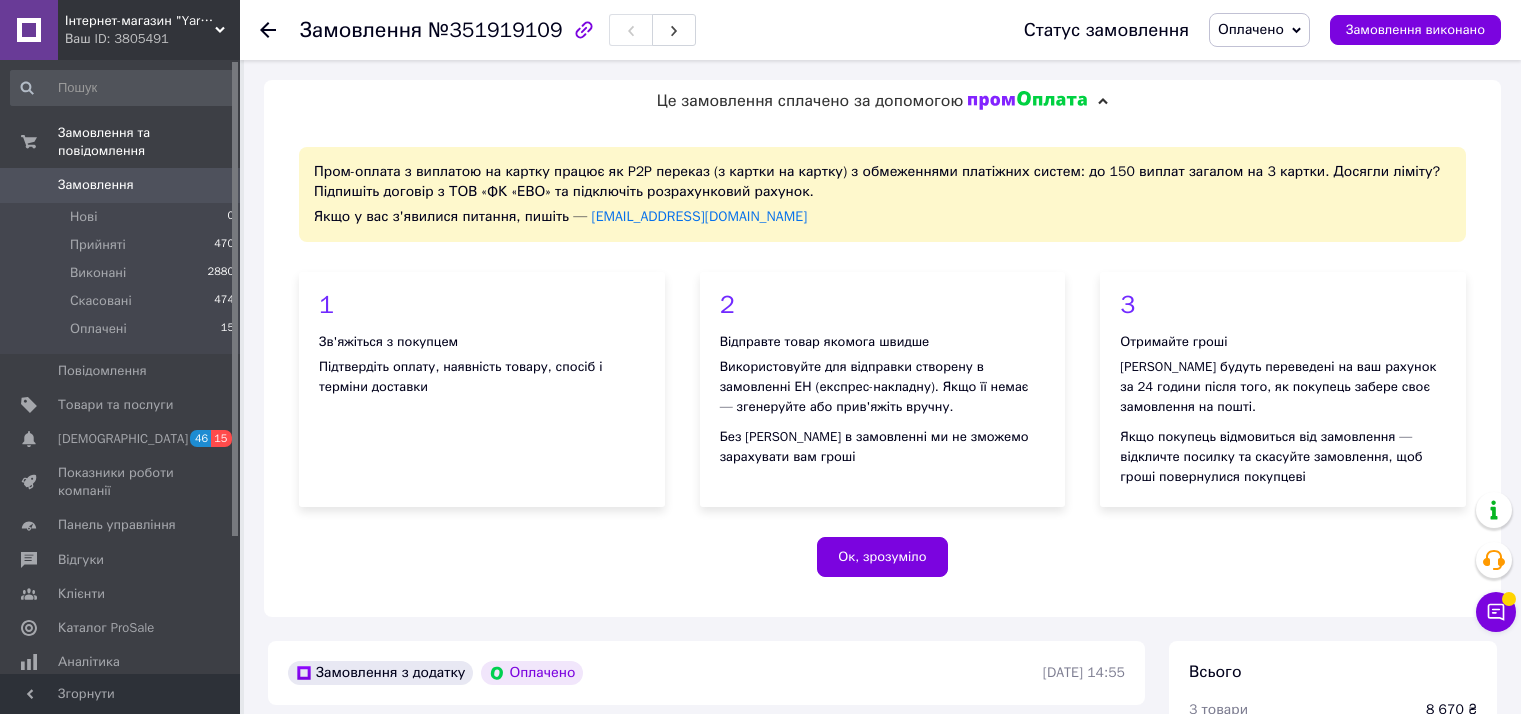 scroll, scrollTop: 1300, scrollLeft: 0, axis: vertical 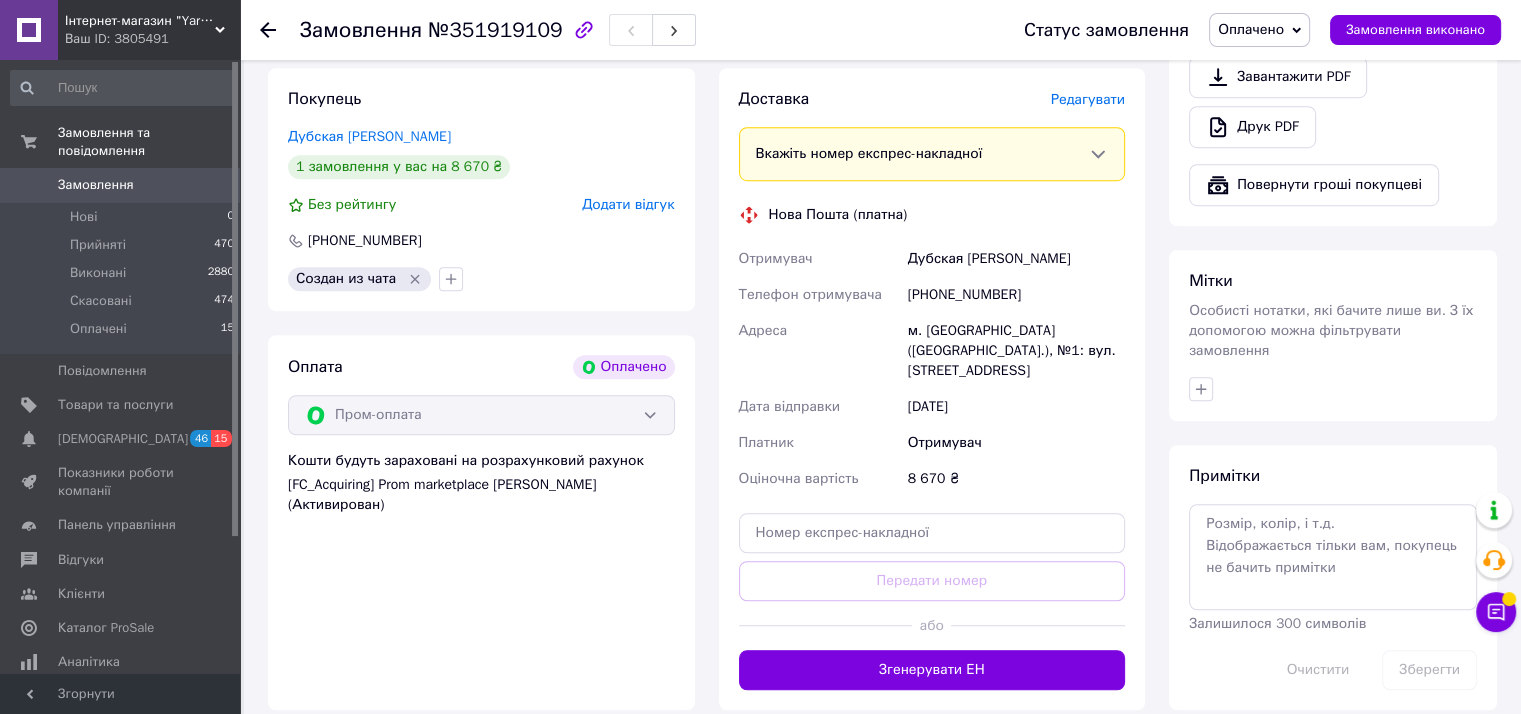 click on "Замовлення" at bounding box center (96, 185) 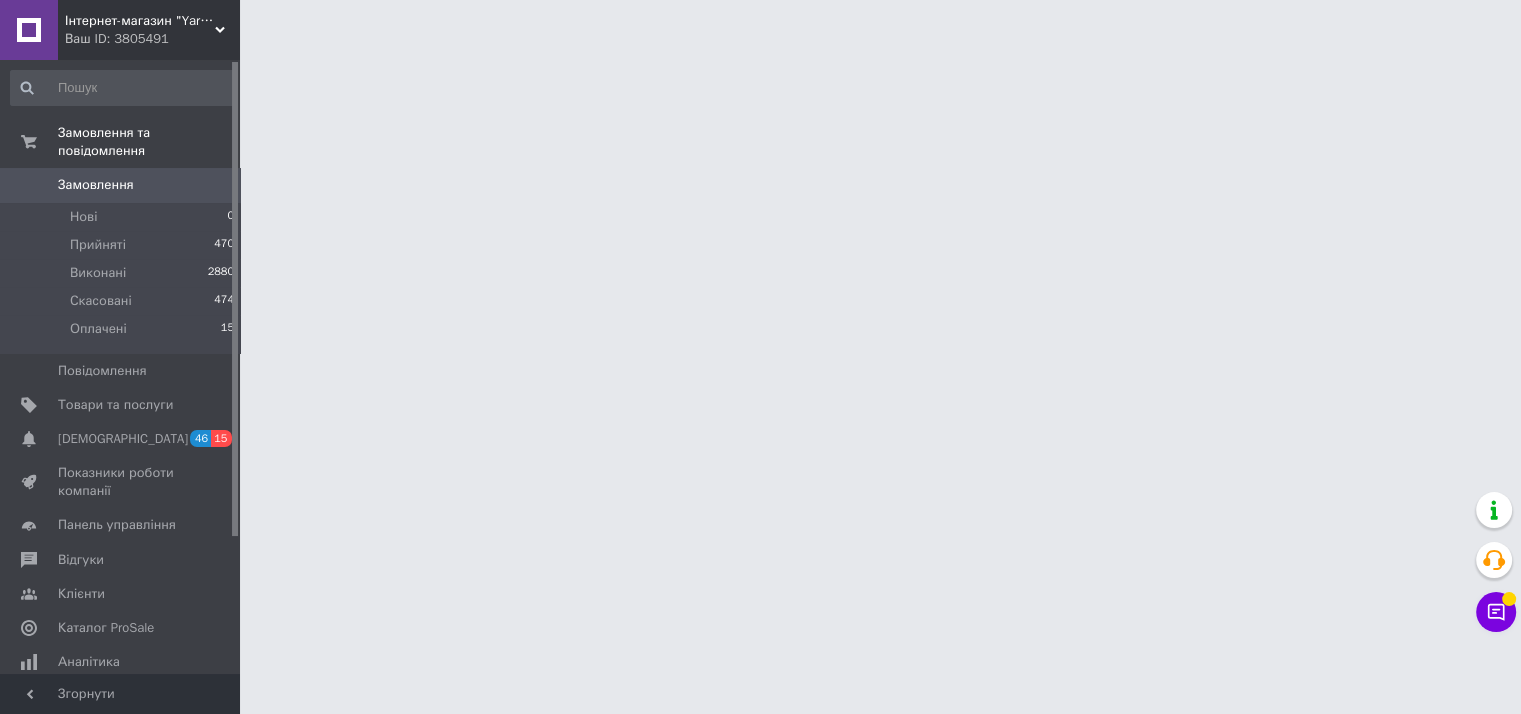 scroll, scrollTop: 0, scrollLeft: 0, axis: both 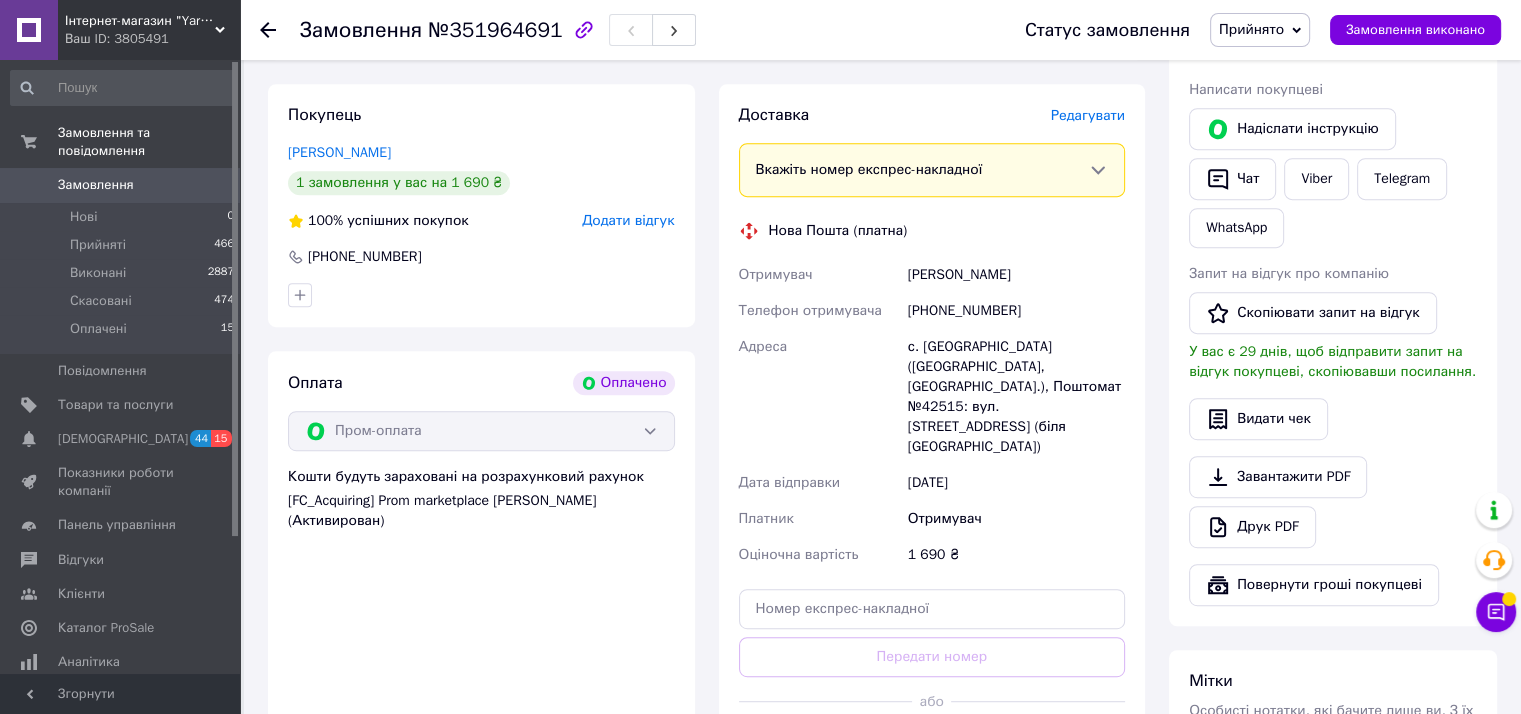 click on "Редагувати" at bounding box center [1088, 115] 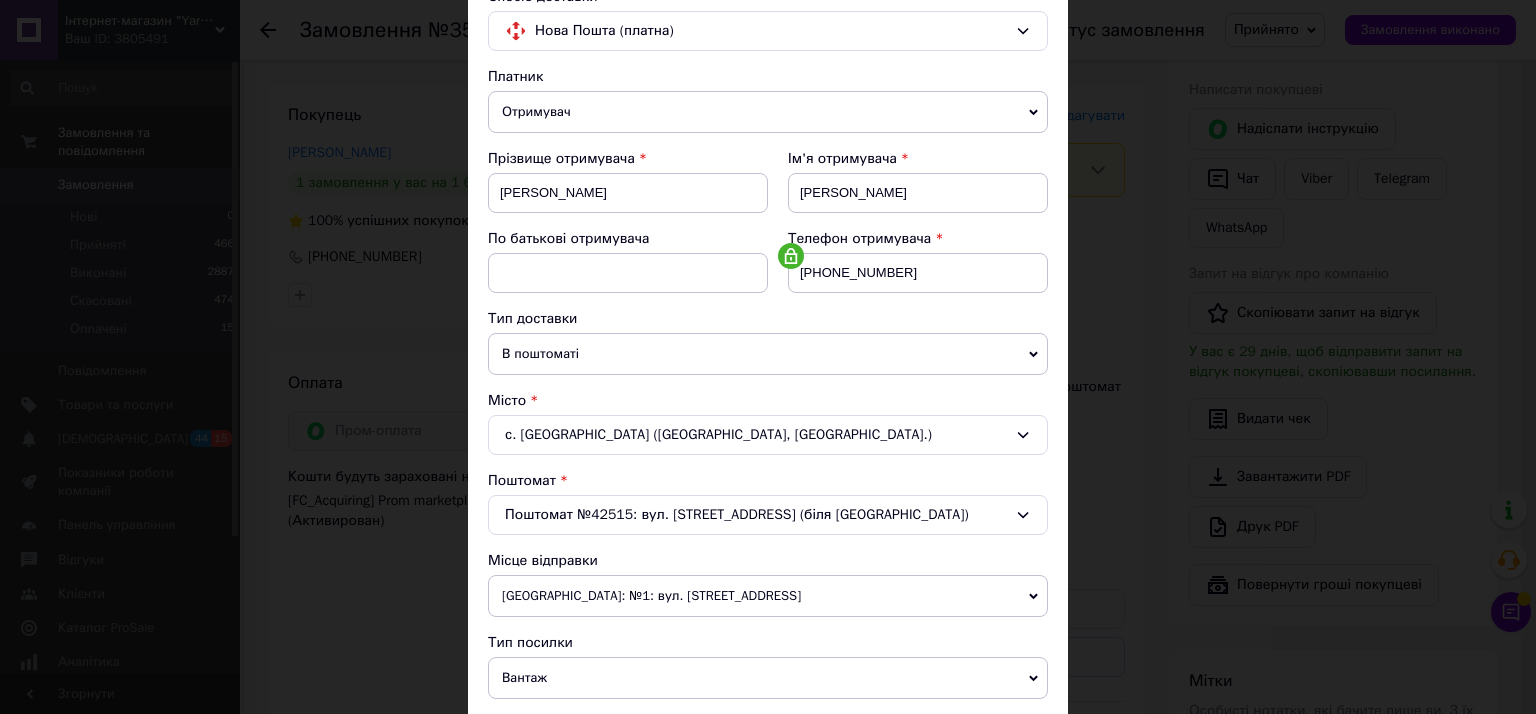 scroll, scrollTop: 200, scrollLeft: 0, axis: vertical 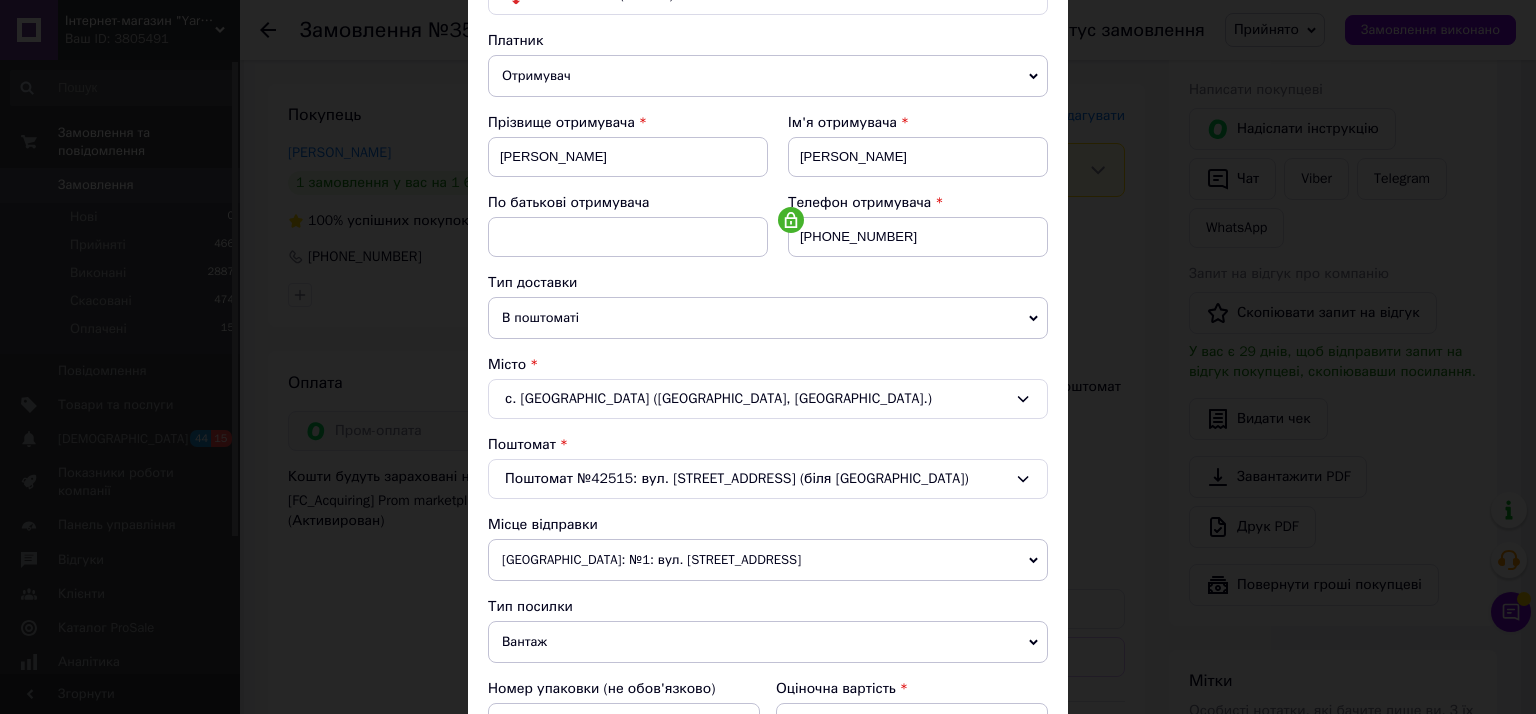 click on "Поштомат №42515: вул. Кільцева, 1 (біля Торгового центру)" at bounding box center (768, 479) 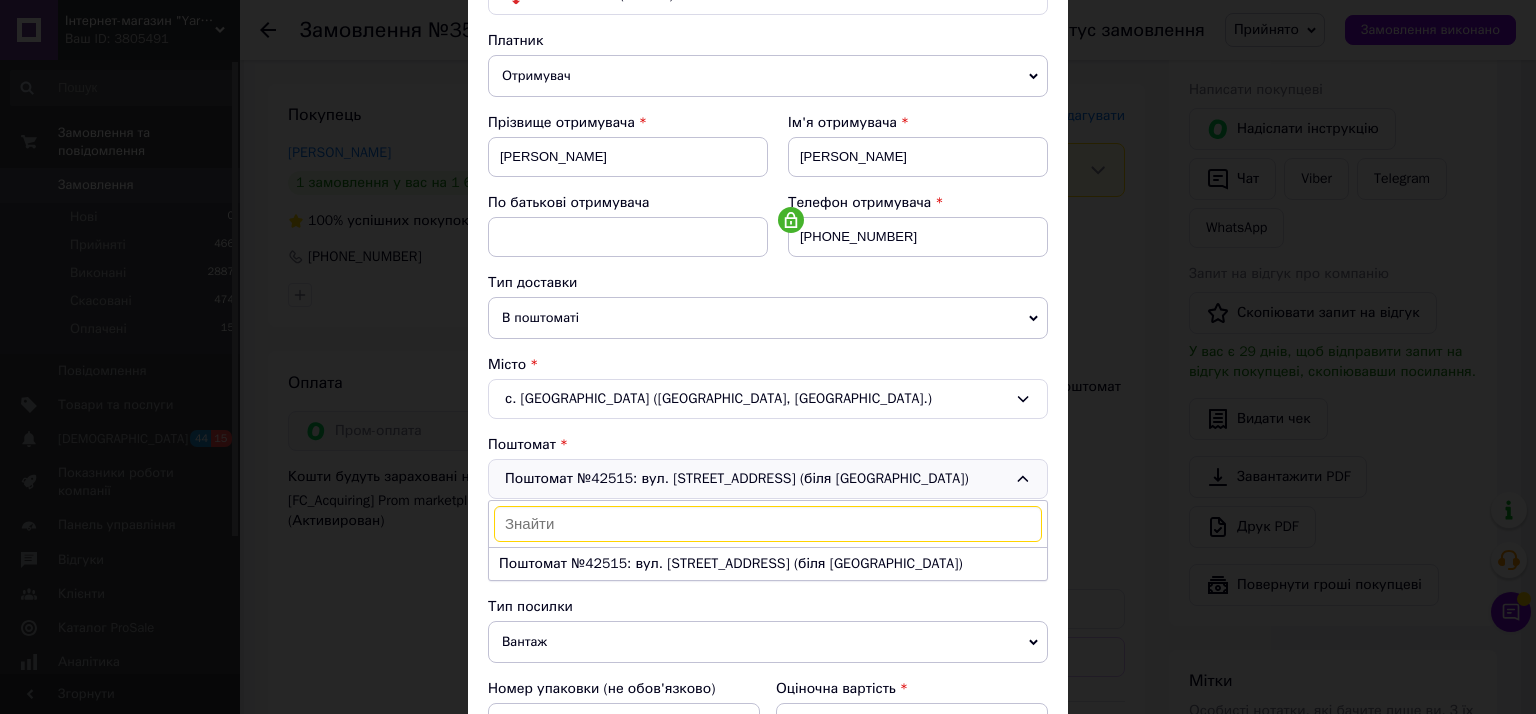 click on "с. Дмитрівка (Київська обл., Фастівський р-н.)" at bounding box center (768, 399) 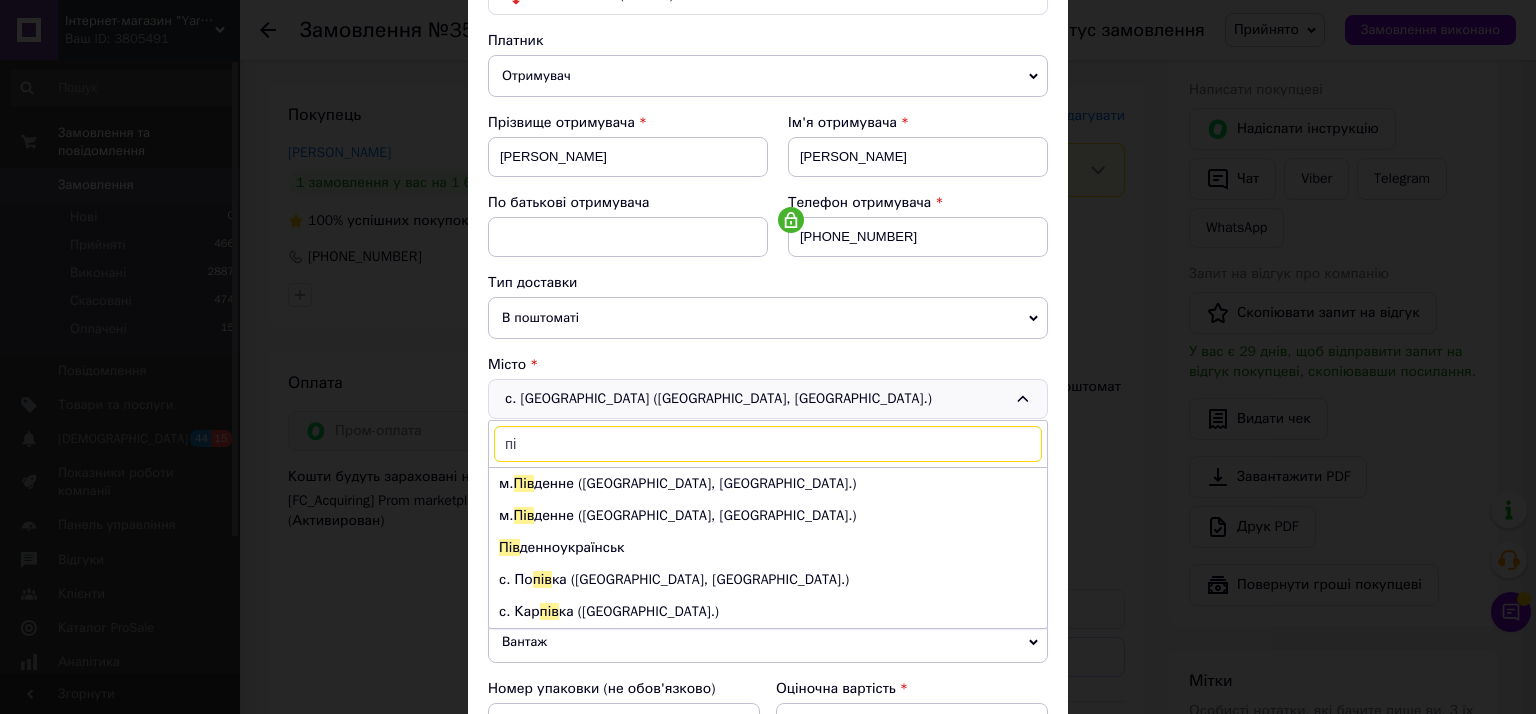 type on "п" 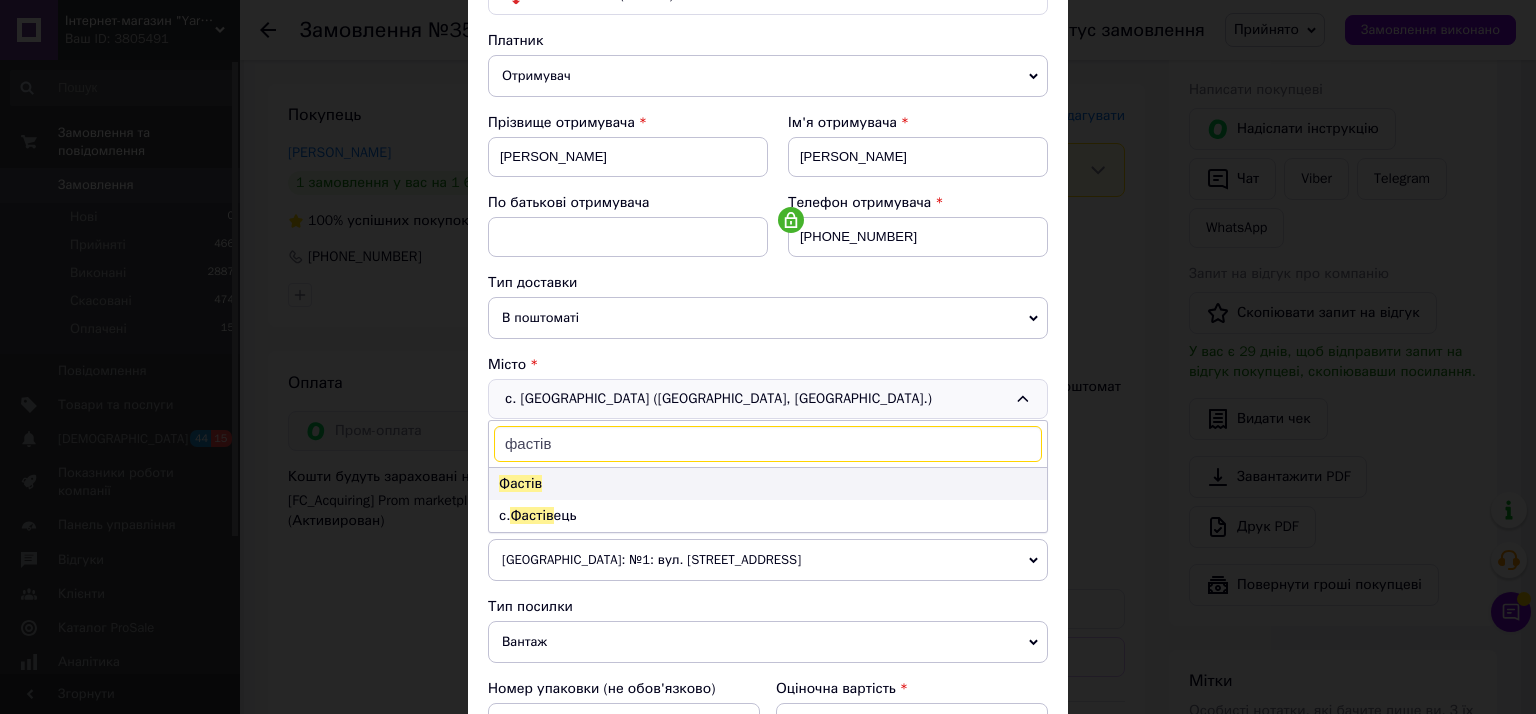type on "фастів" 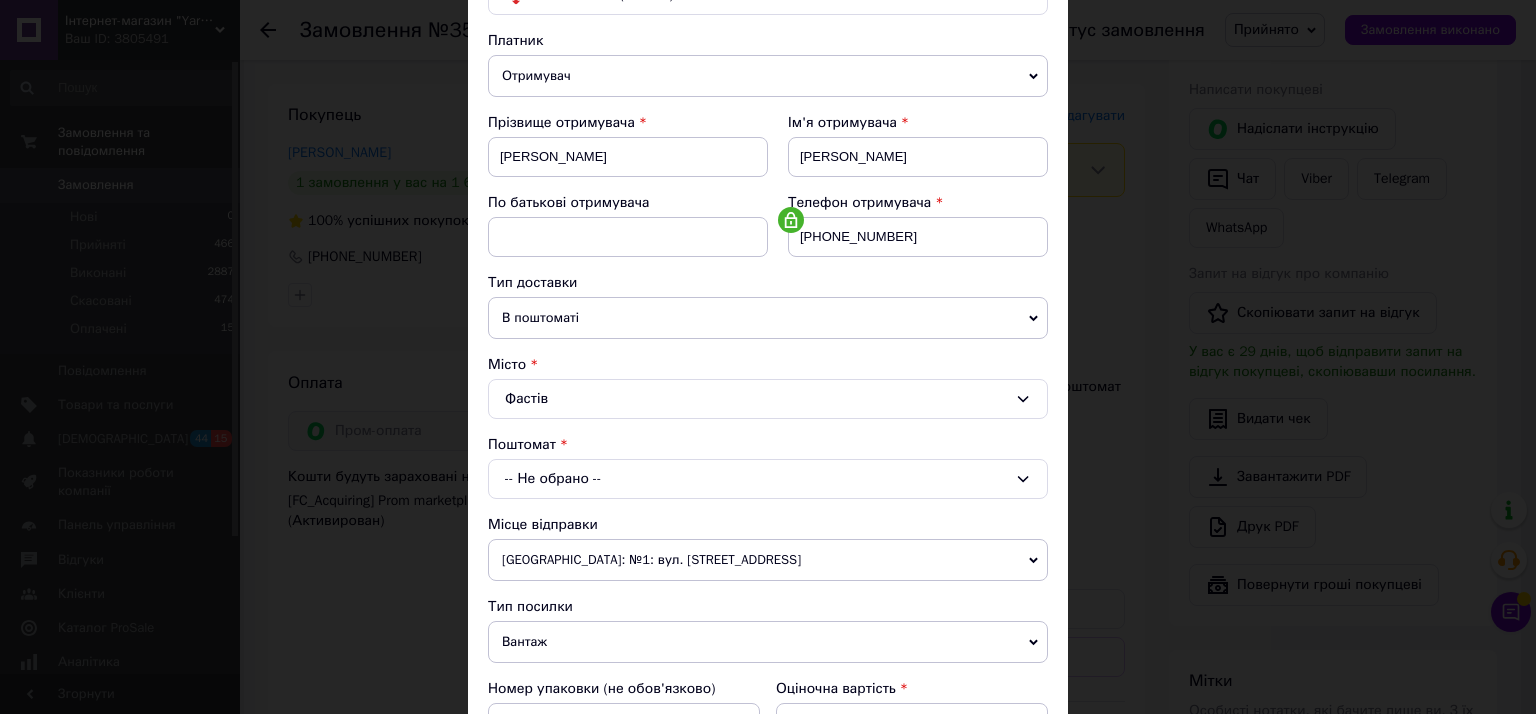 click on "-- Не обрано --" at bounding box center (768, 479) 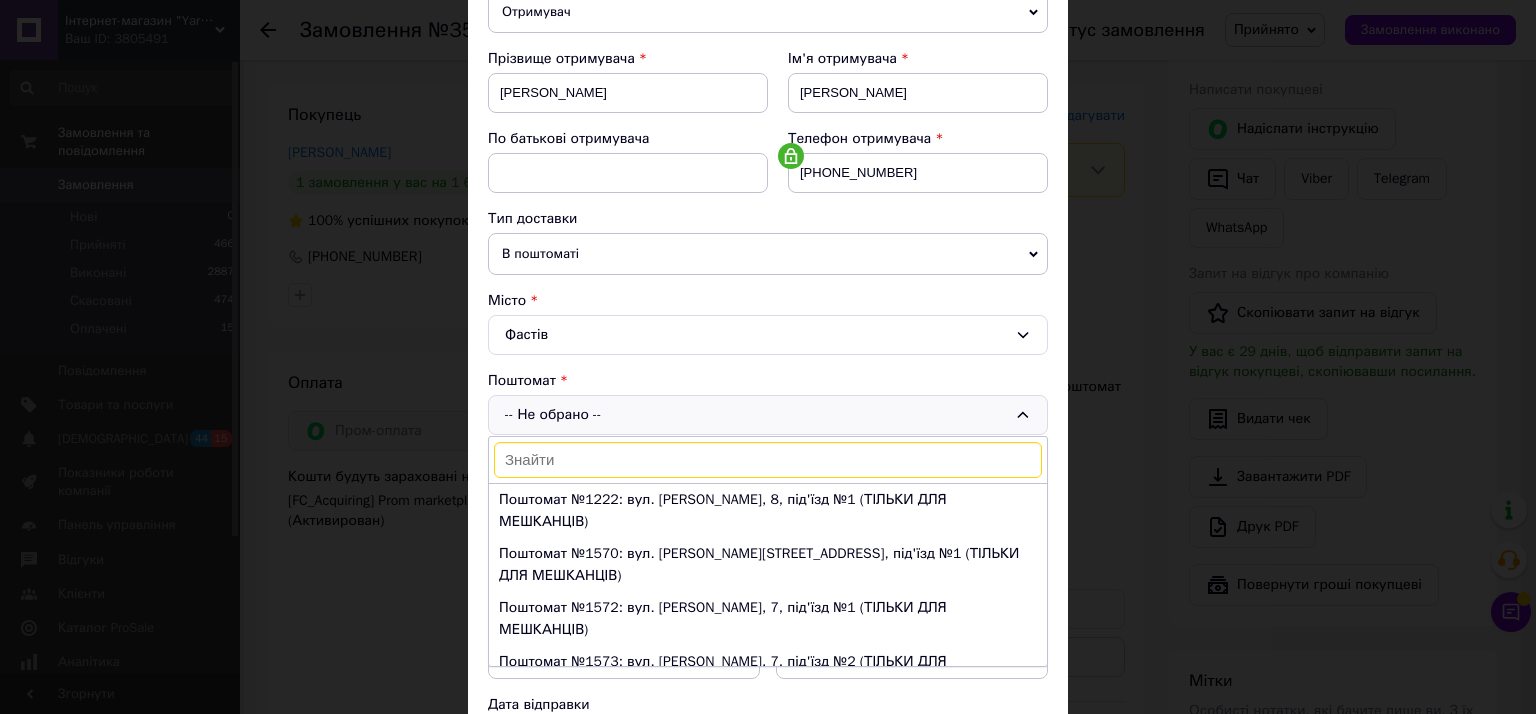 scroll, scrollTop: 300, scrollLeft: 0, axis: vertical 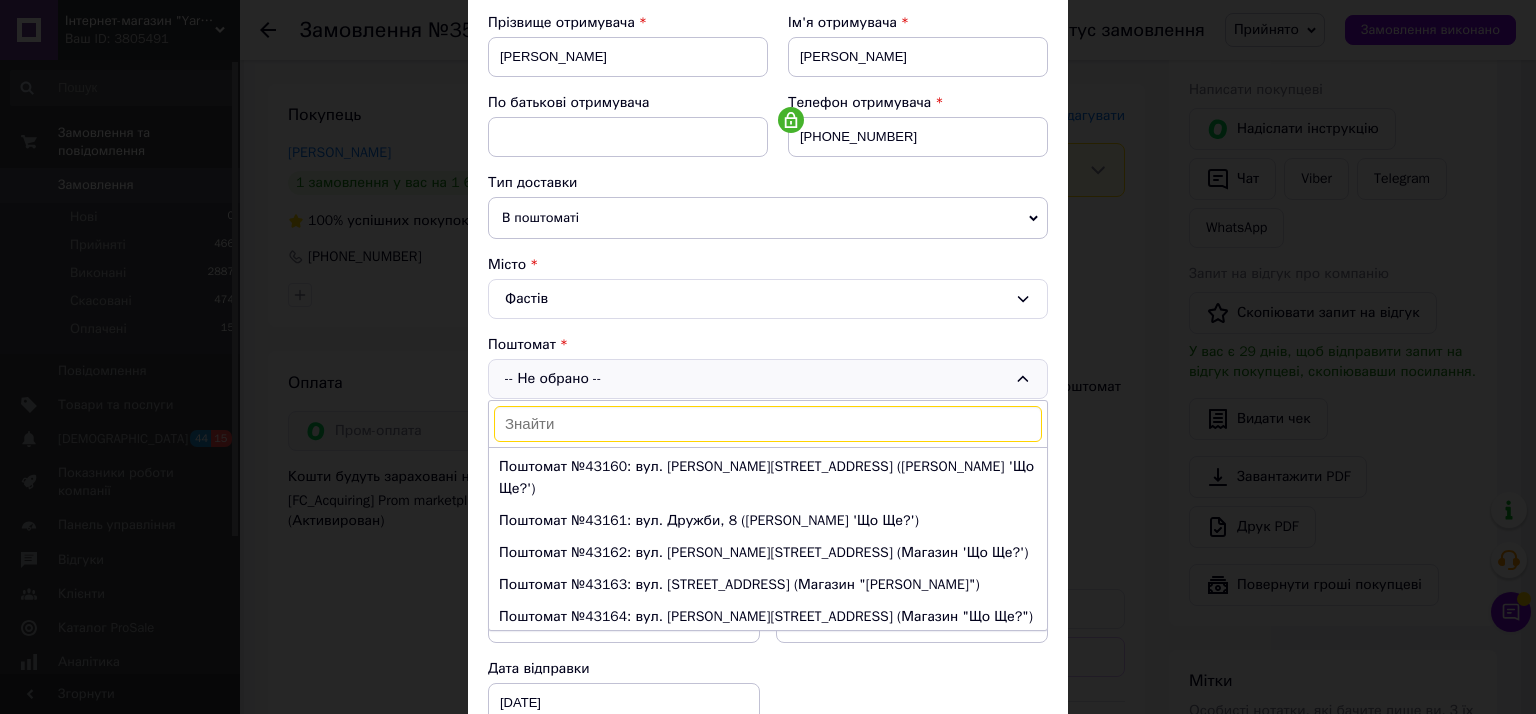 click on "Платник Отримувач Відправник Прізвище отримувача Зуєва Ім'я отримувача Олена По батькові отримувача Телефон отримувача +380982808497 Тип доставки В поштоматі У відділенні Кур'єром Місто Фастів Поштомат -- Не обрано -- Поштомат №1222: вул. Ярослава Мудрого, 8, під'їзд №1 (ТІЛЬКИ ДЛЯ МЕШКАНЦІВ) Поштомат №1570: вул. Ярослава Мудрого, 41, під'їзд №1 (ТІЛЬКИ ДЛЯ МЕШКАНЦІВ) Поштомат №1572: вул. Строкова, 7, під'їзд №1 (ТІЛЬКИ ДЛЯ МЕШКАНЦІВ) Поштомат №1573: вул. Строкова, 7, під'їзд №2 (ТІЛЬКИ ДЛЯ МЕШКАНЦІВ) Поштомат №1575: вул. Строкова, 5, під'їзд №3 (ТІЛЬКИ ДЛЯ МЕШКАНЦІВ) Місце відправки" at bounding box center [768, 526] 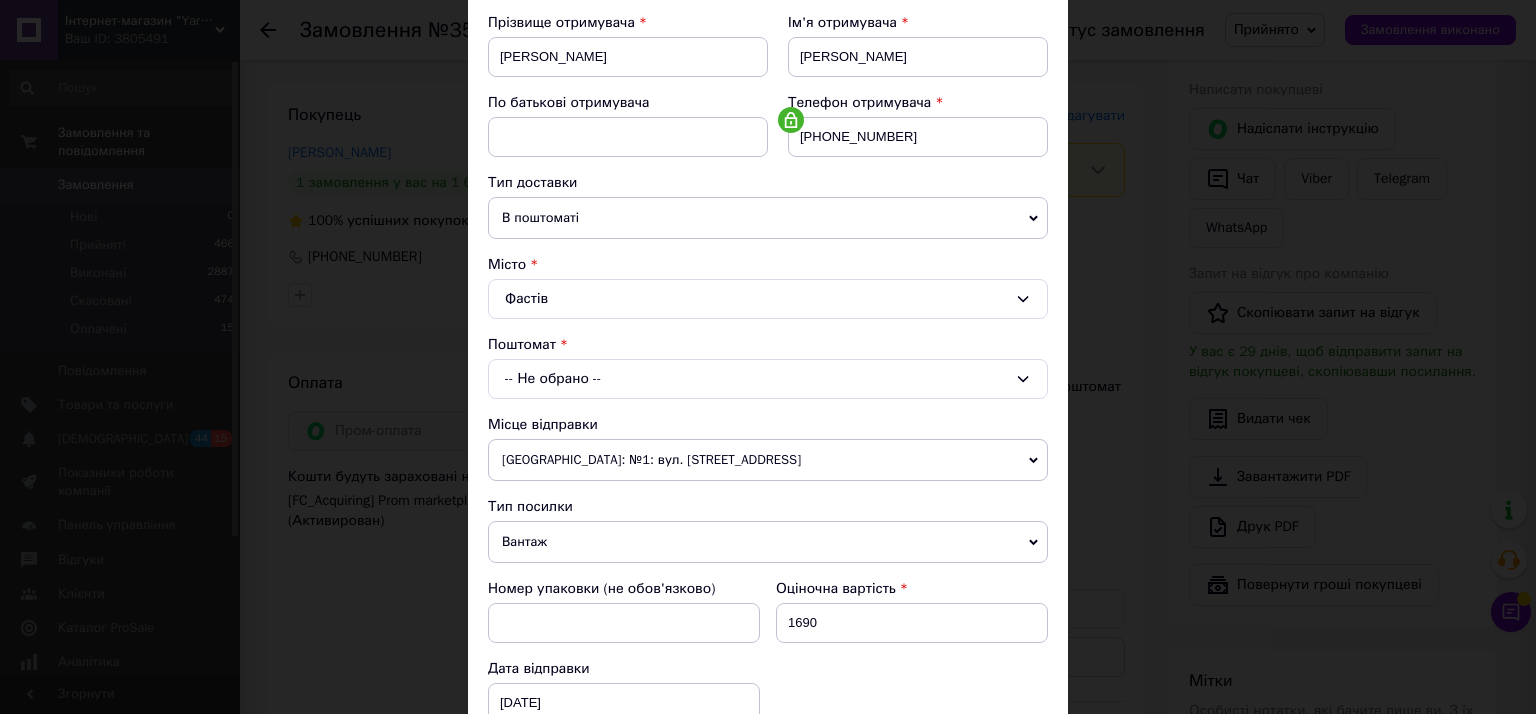 click on "В поштоматі" at bounding box center [768, 218] 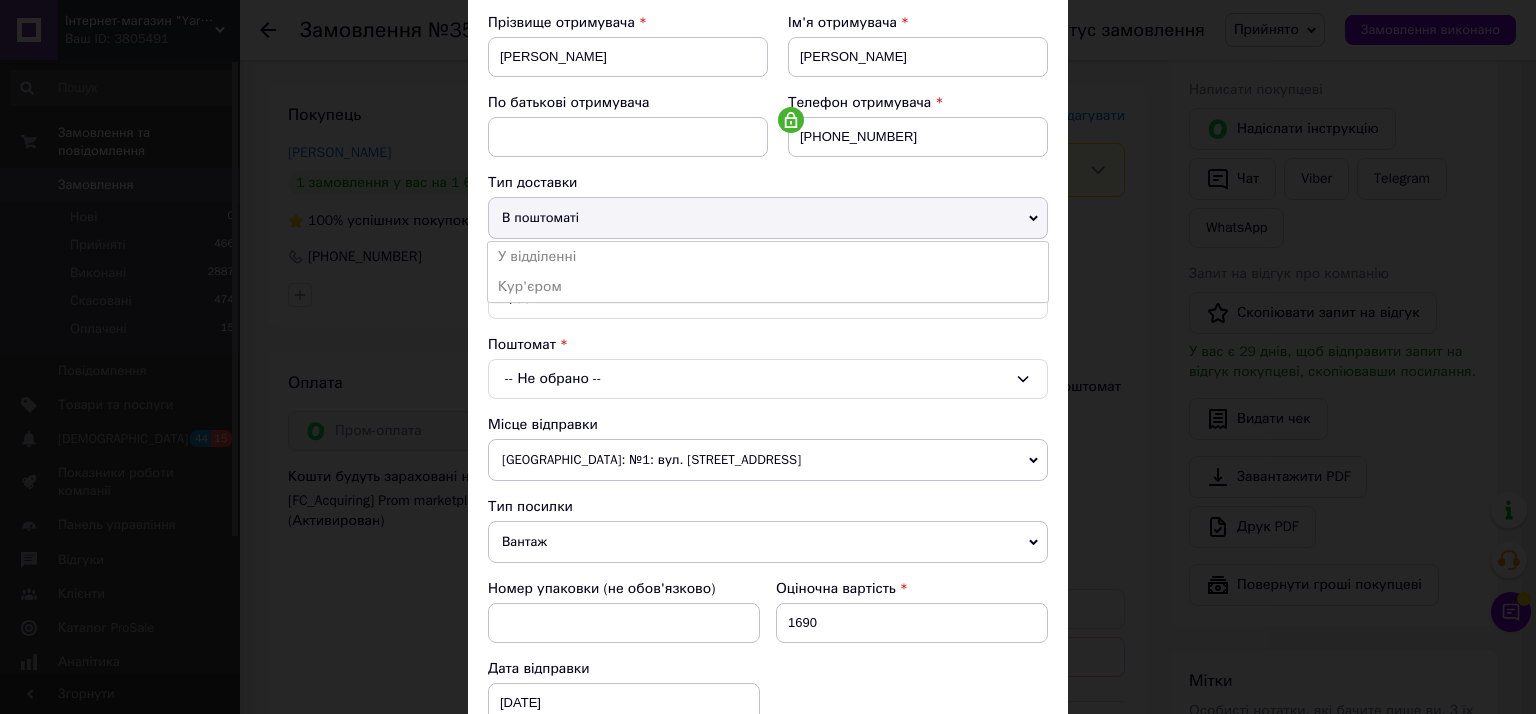 click on "У відділенні" at bounding box center [768, 257] 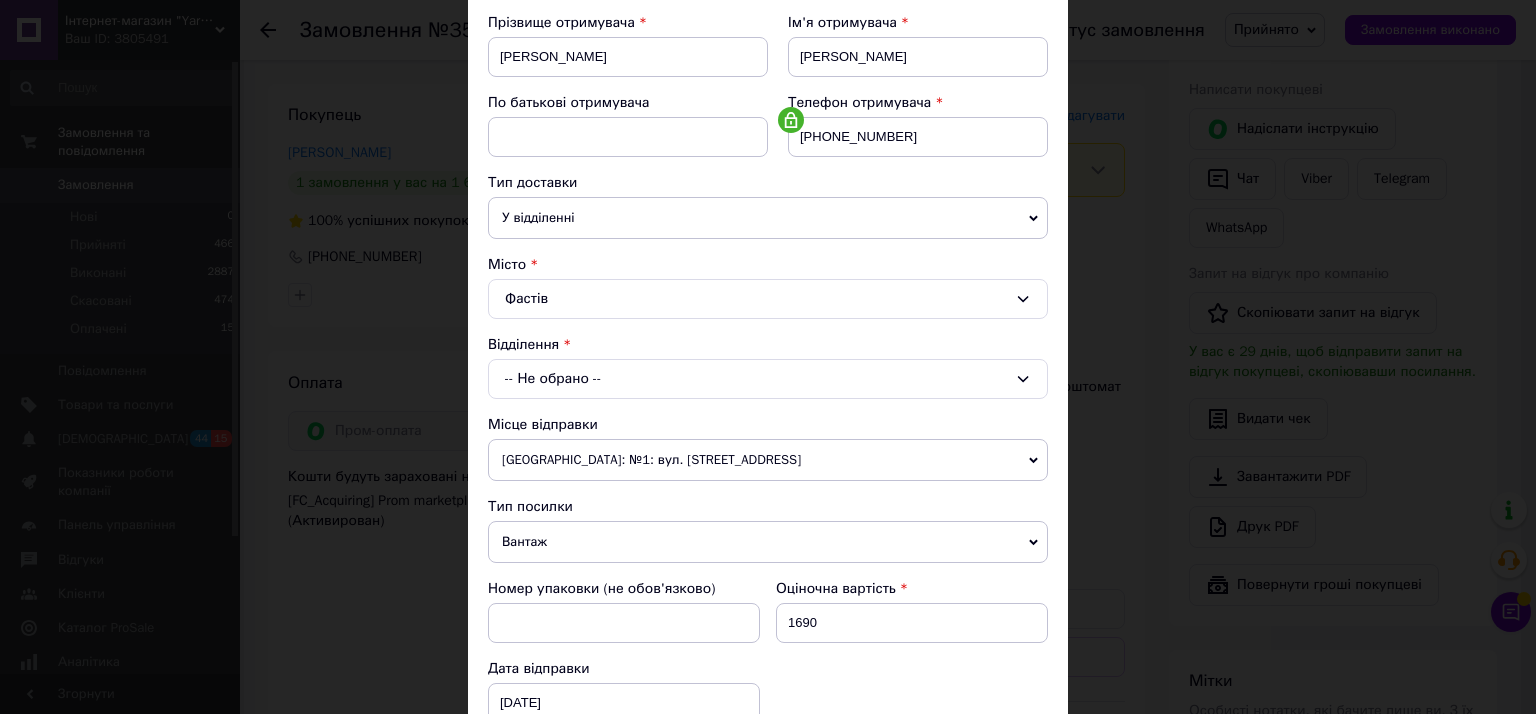 click on "-- Не обрано --" at bounding box center (768, 379) 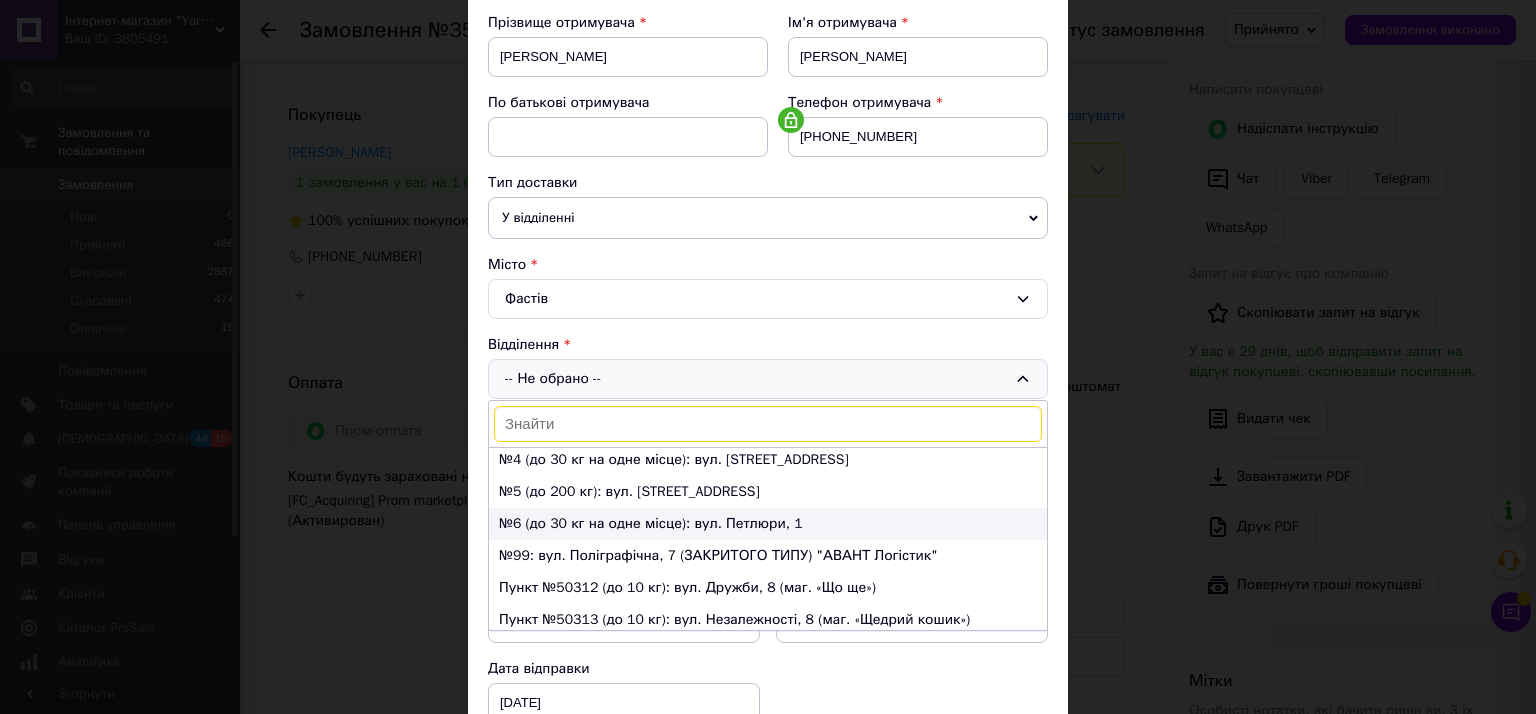 scroll, scrollTop: 0, scrollLeft: 0, axis: both 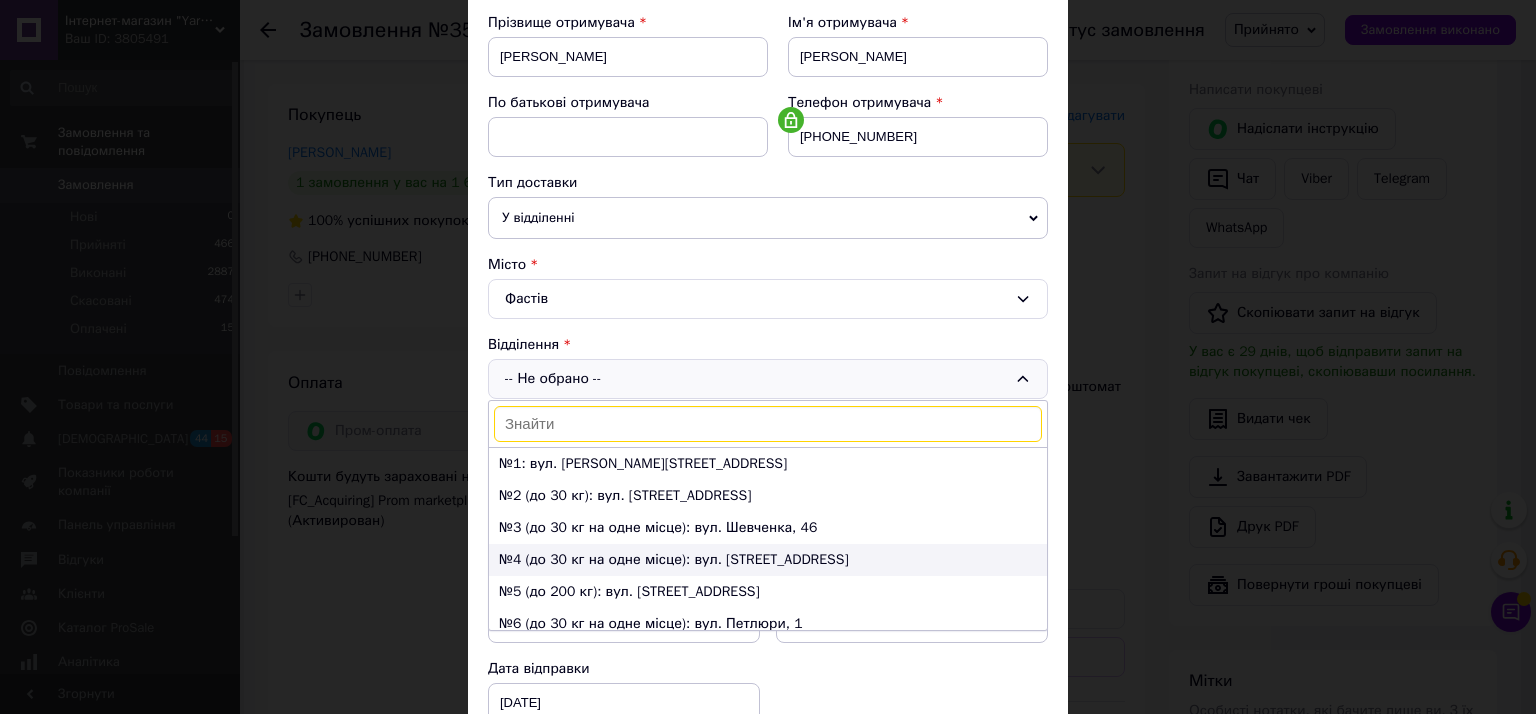click on "№4 (до 30 кг на одне місце): вул. Соборна, 52" at bounding box center [768, 560] 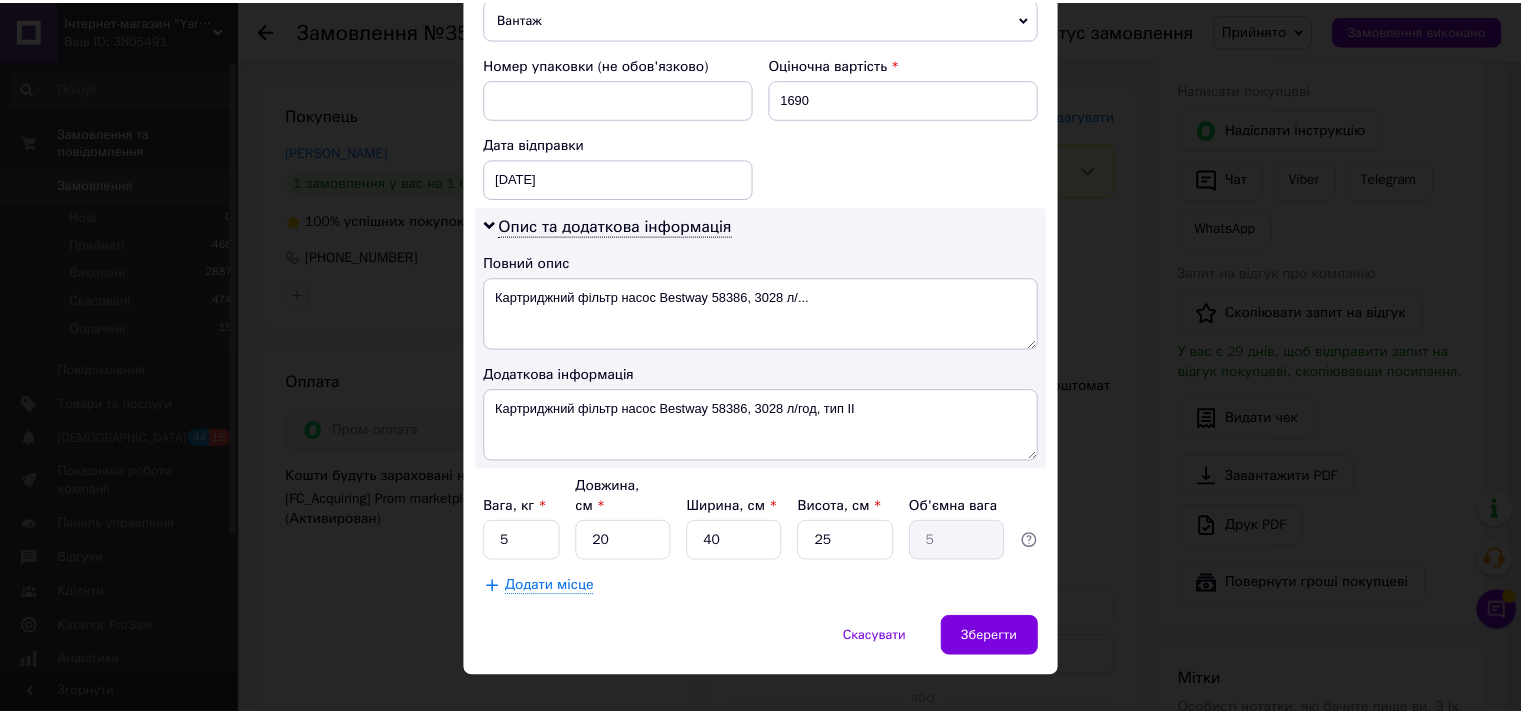 scroll, scrollTop: 832, scrollLeft: 0, axis: vertical 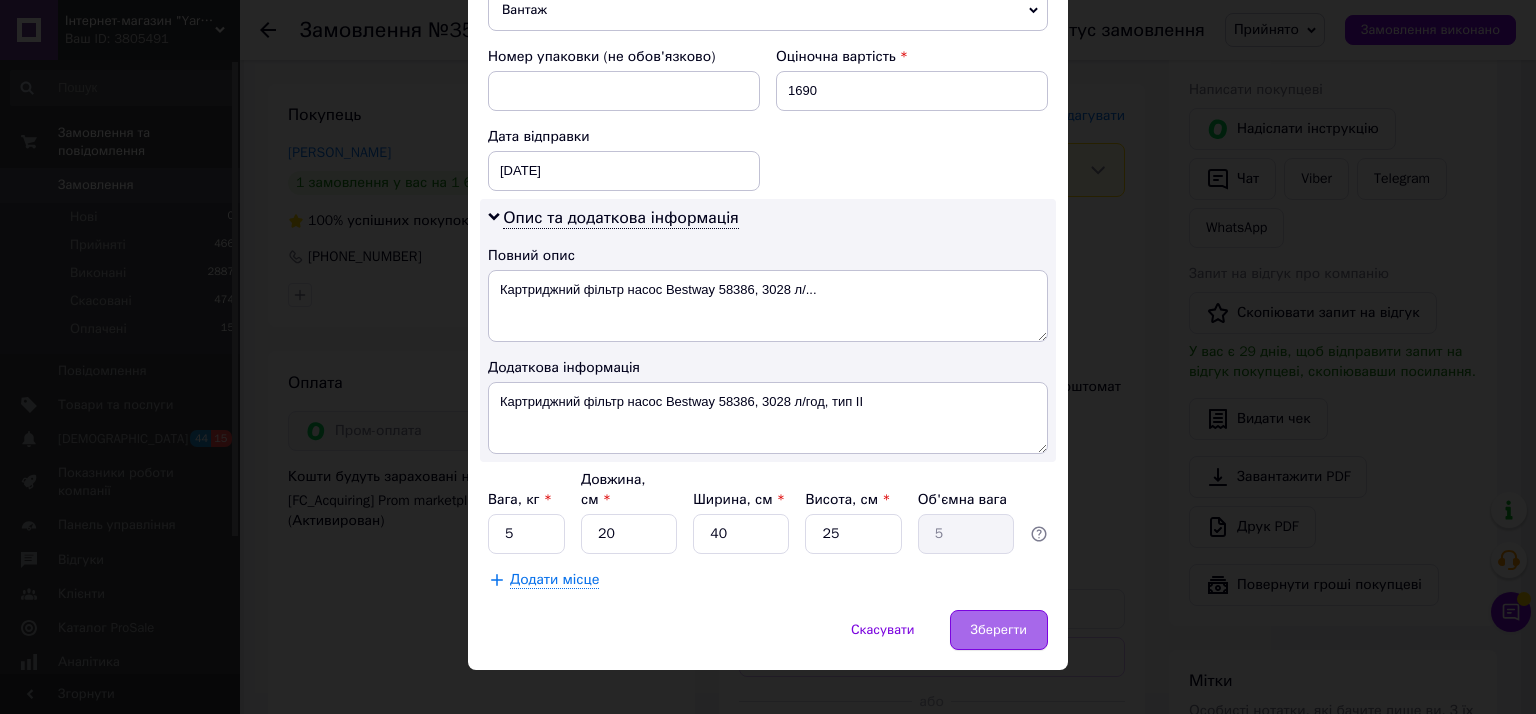 click on "Зберегти" at bounding box center (999, 630) 